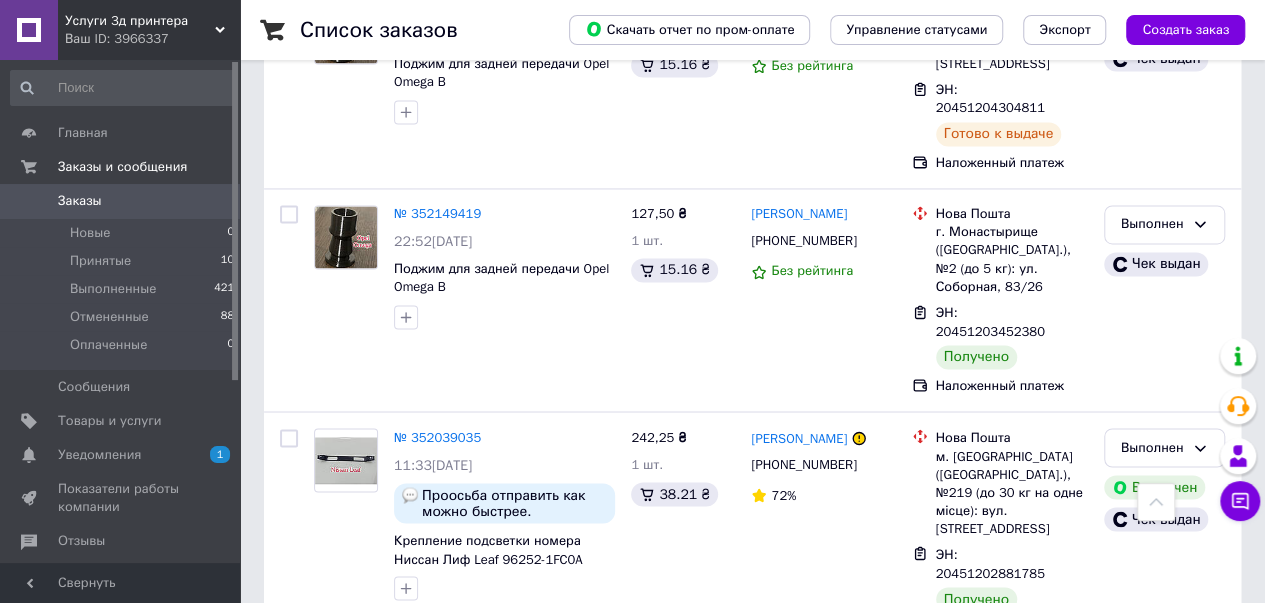scroll, scrollTop: 1500, scrollLeft: 0, axis: vertical 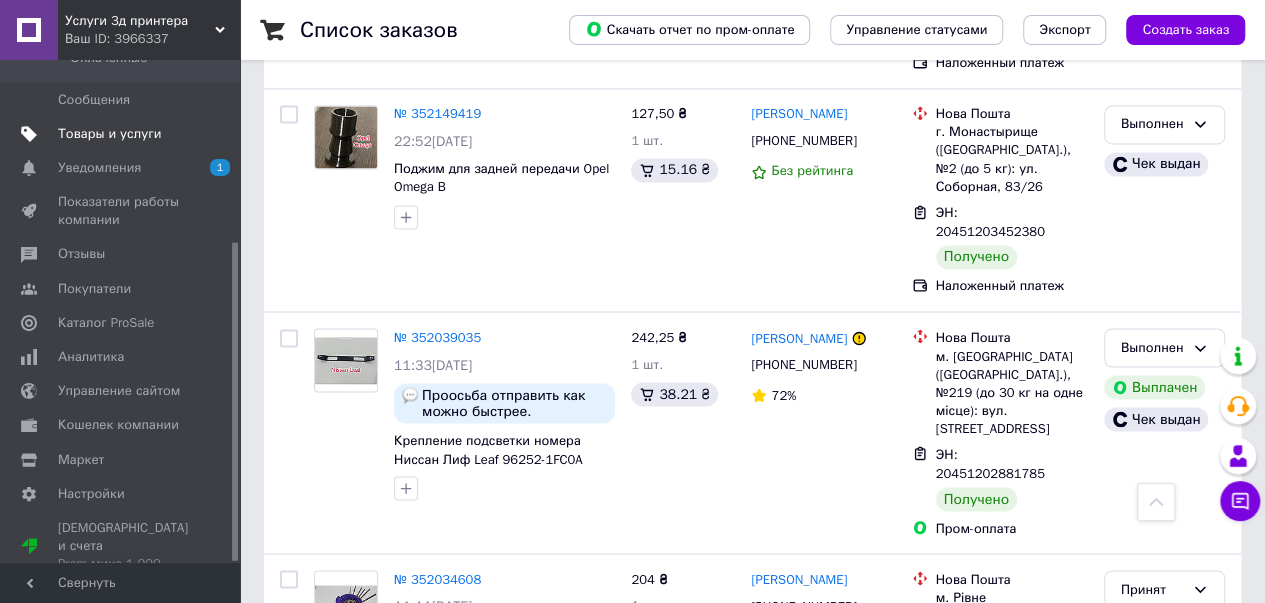 click on "Товары и услуги" at bounding box center (110, 134) 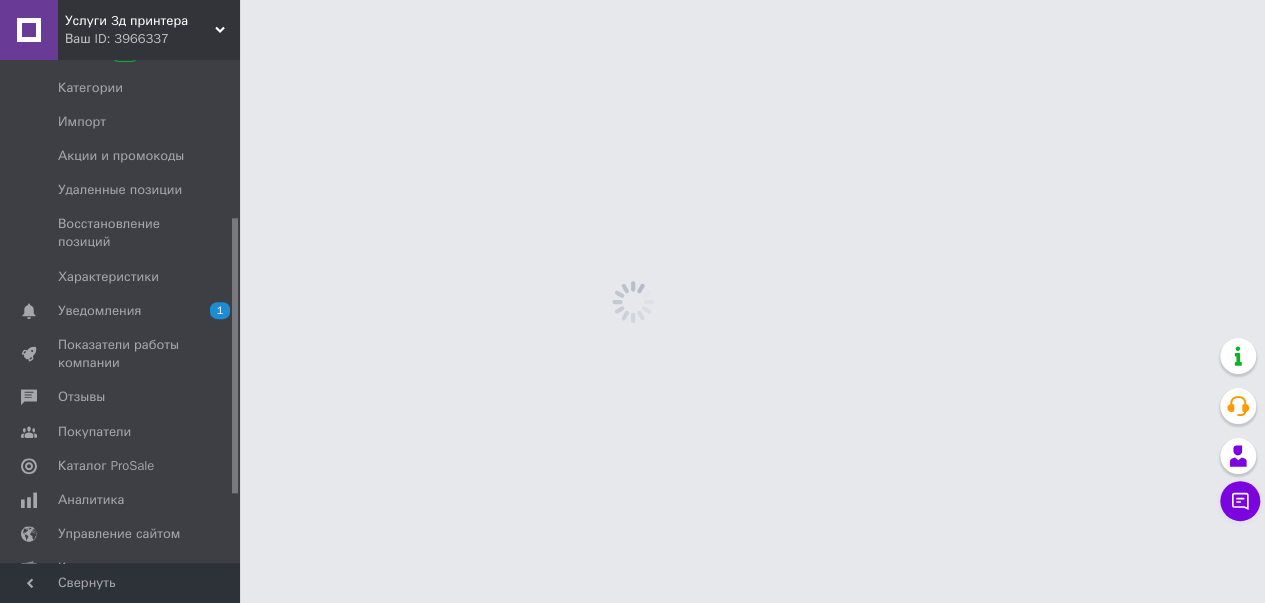 scroll, scrollTop: 0, scrollLeft: 0, axis: both 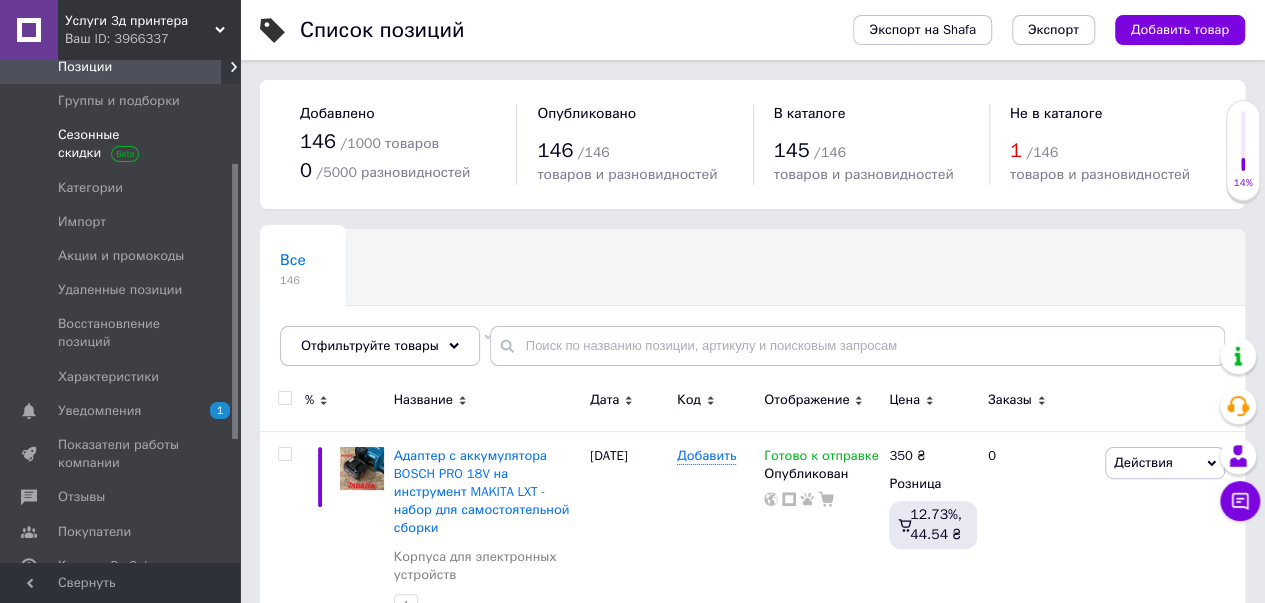 click on "Сезонные скидки" at bounding box center (121, 144) 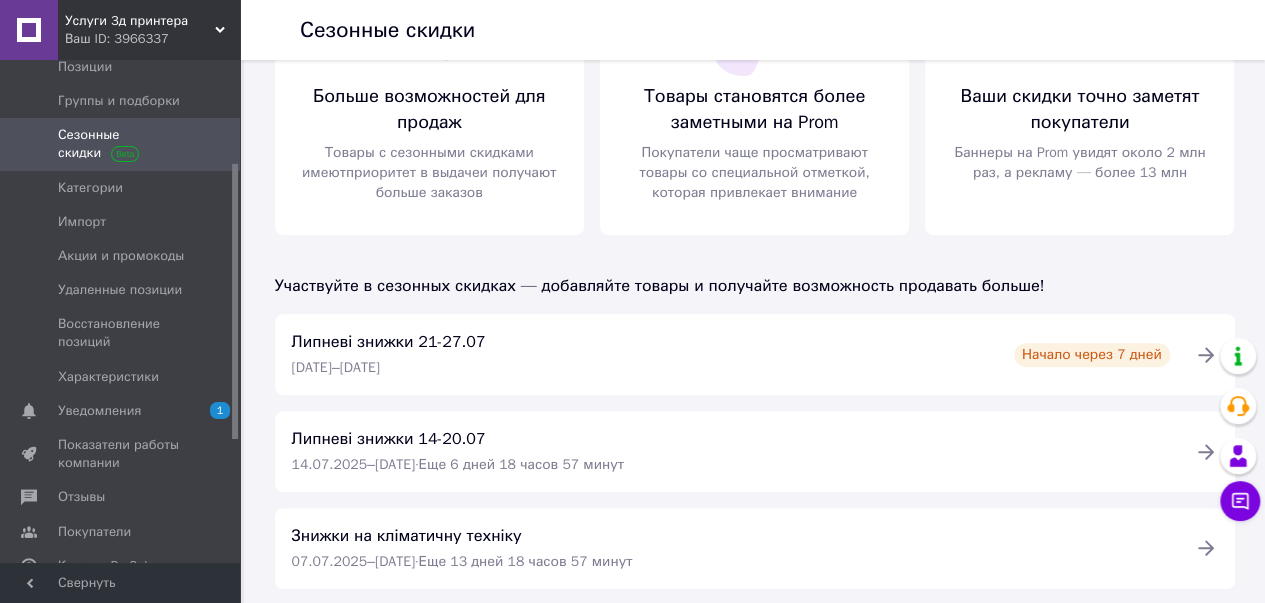 scroll, scrollTop: 0, scrollLeft: 0, axis: both 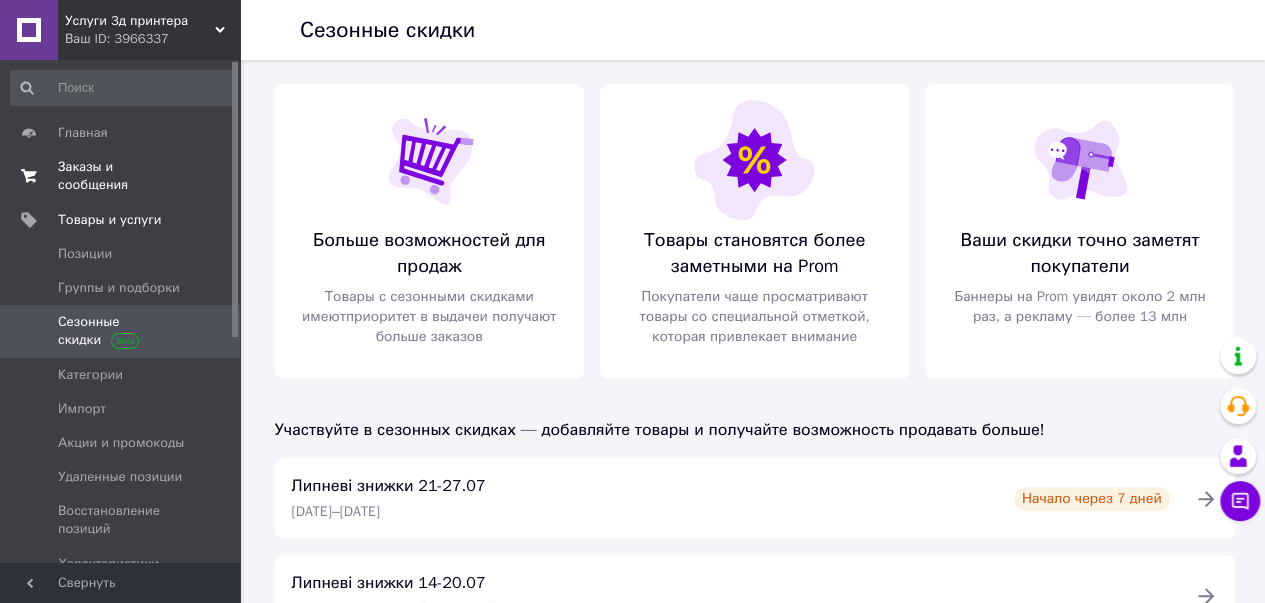 click on "Заказы и сообщения" at bounding box center (121, 176) 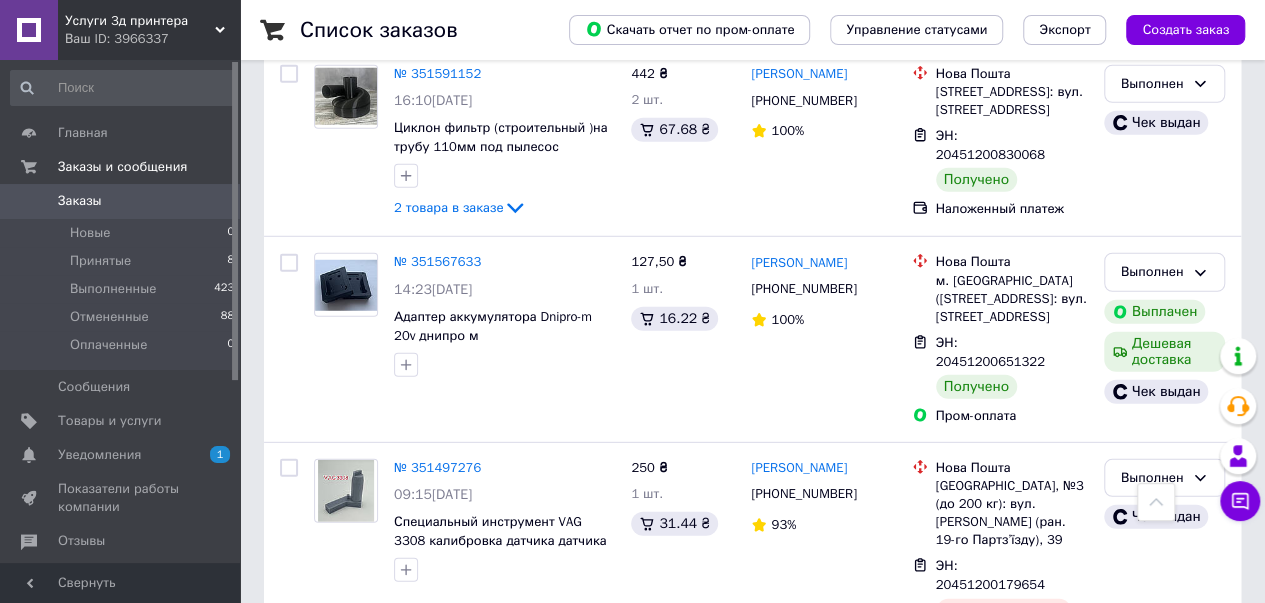 scroll, scrollTop: 6200, scrollLeft: 0, axis: vertical 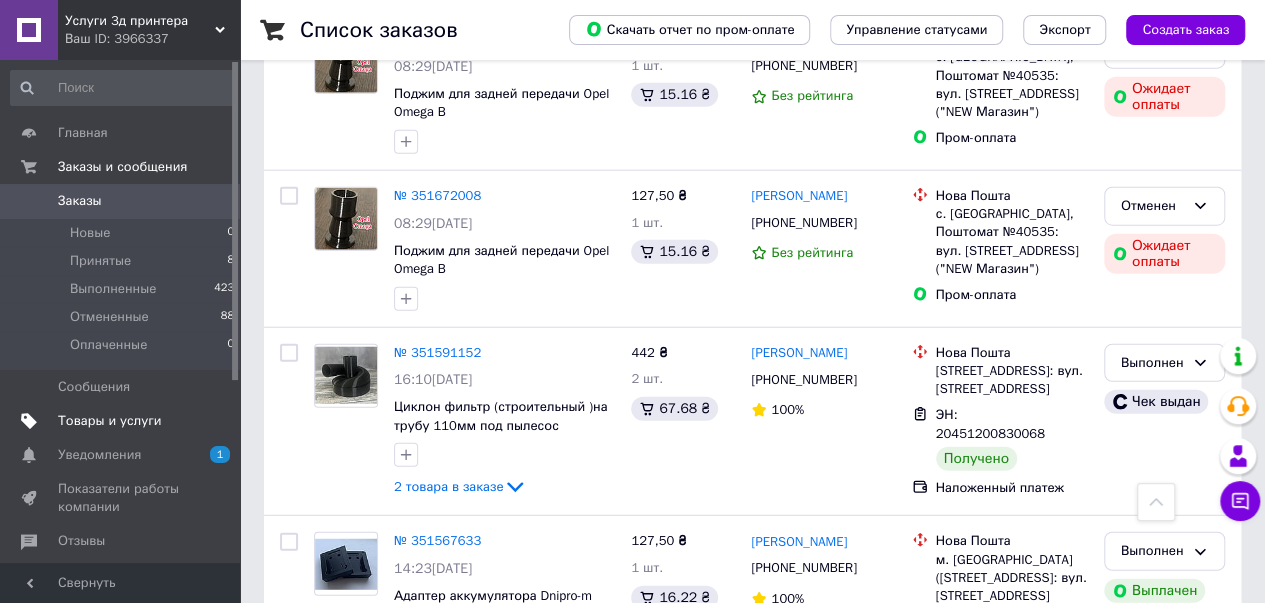 click on "Товары и услуги" at bounding box center (110, 421) 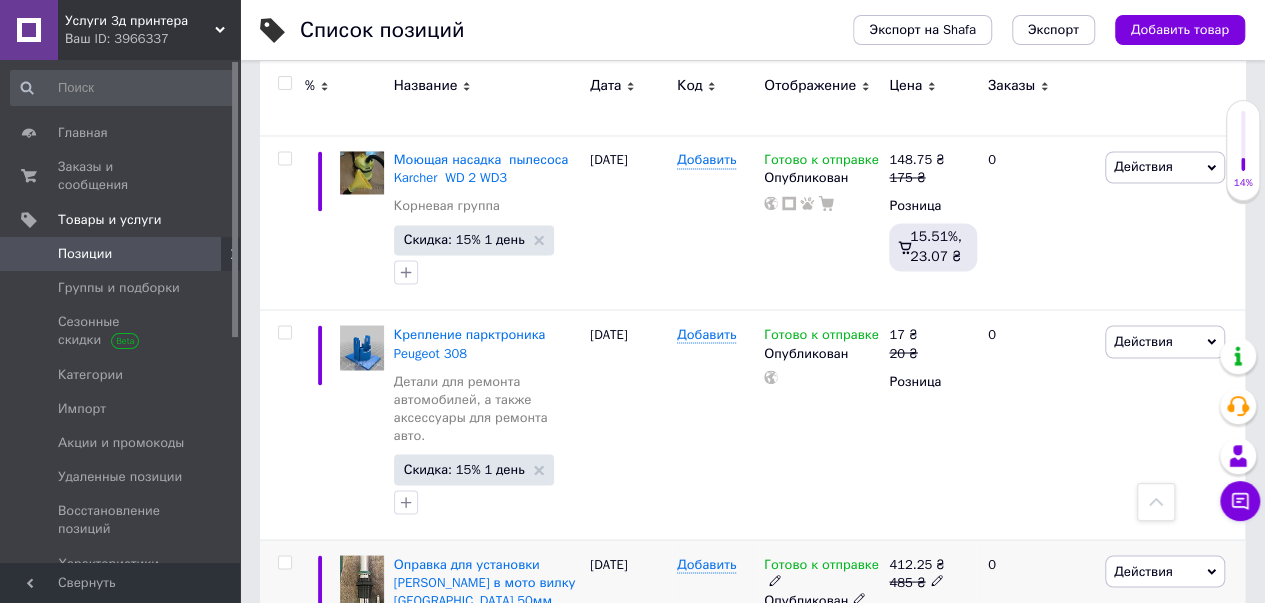 scroll, scrollTop: 1600, scrollLeft: 0, axis: vertical 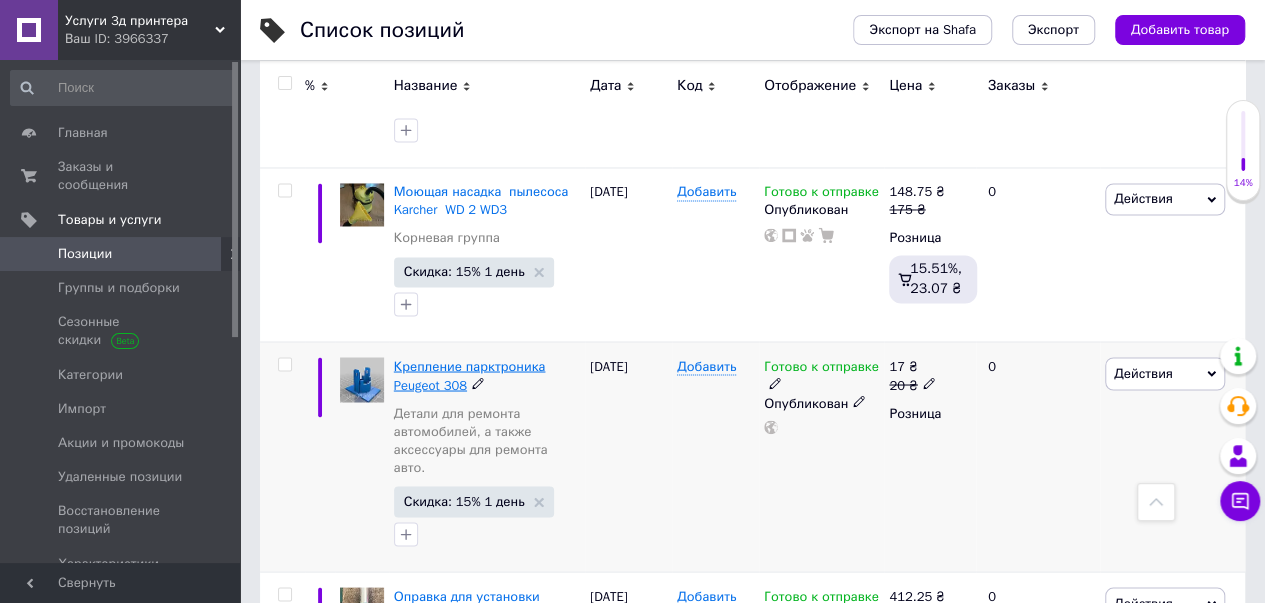 click on "Крепление парктроника  Peugeot 308" at bounding box center (470, 374) 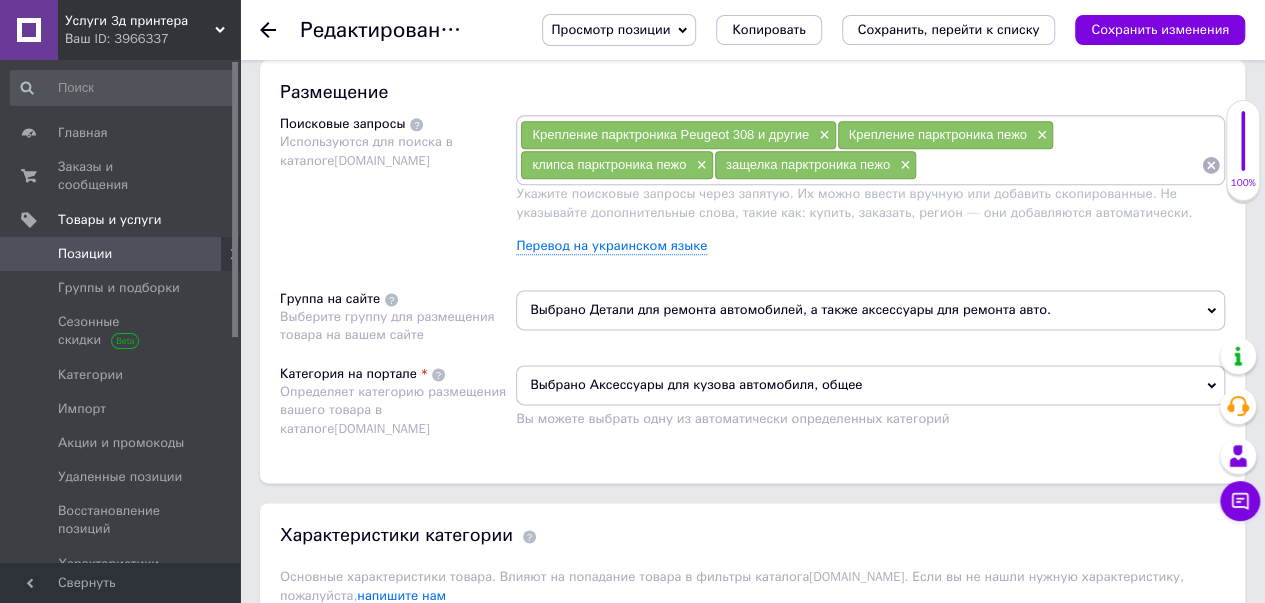 scroll, scrollTop: 1200, scrollLeft: 0, axis: vertical 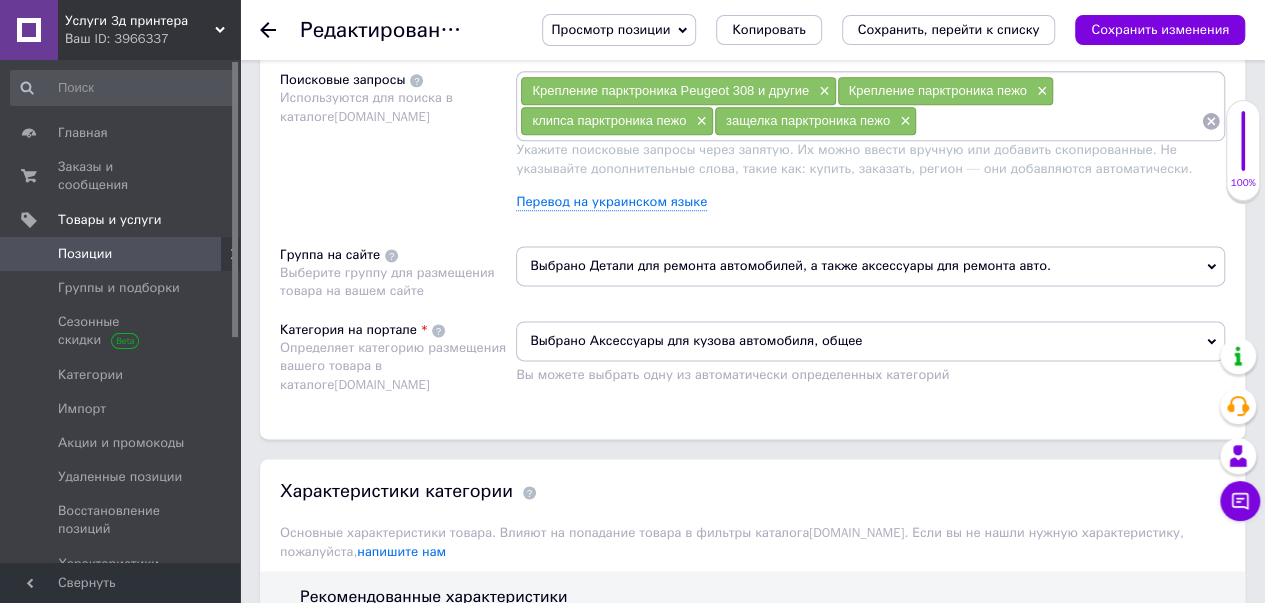 click on "Выбрано Аксессуары для кузова автомобиля, общее" at bounding box center (870, 341) 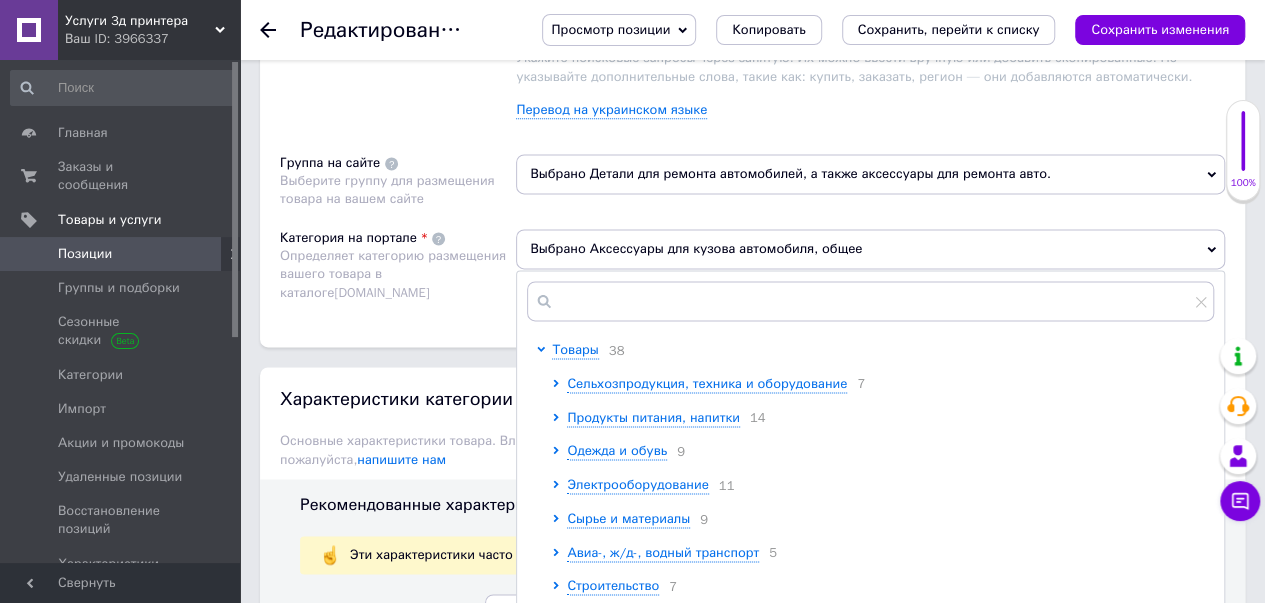 scroll, scrollTop: 1500, scrollLeft: 0, axis: vertical 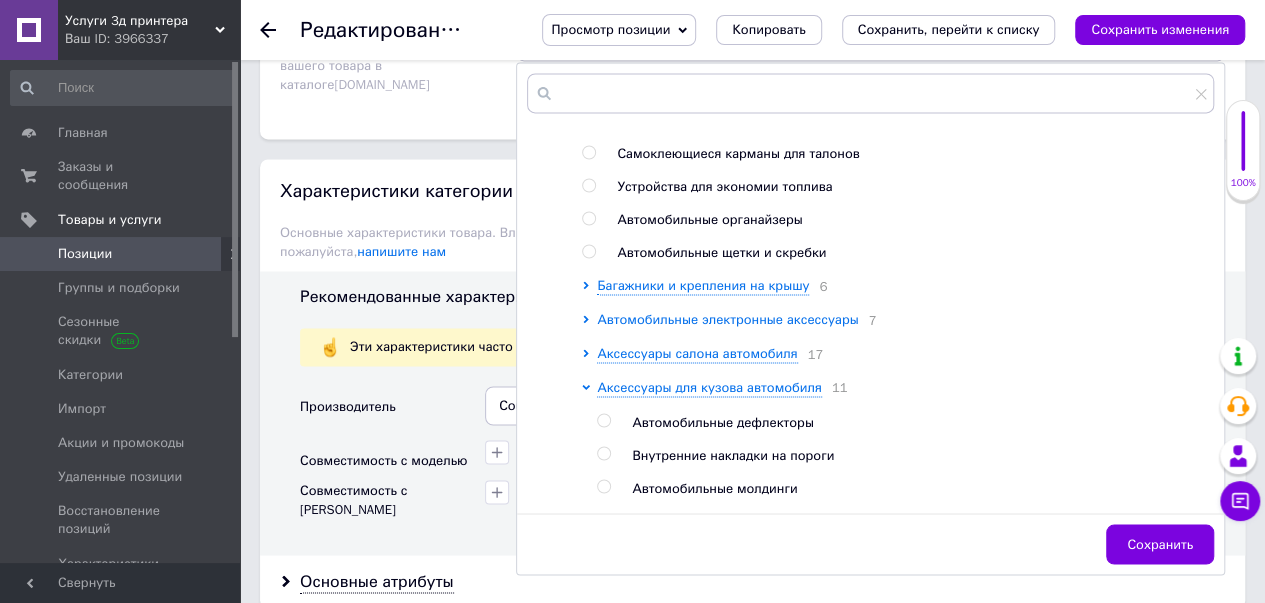 click on "Автомобильные электронные аксессуары" at bounding box center [727, 319] 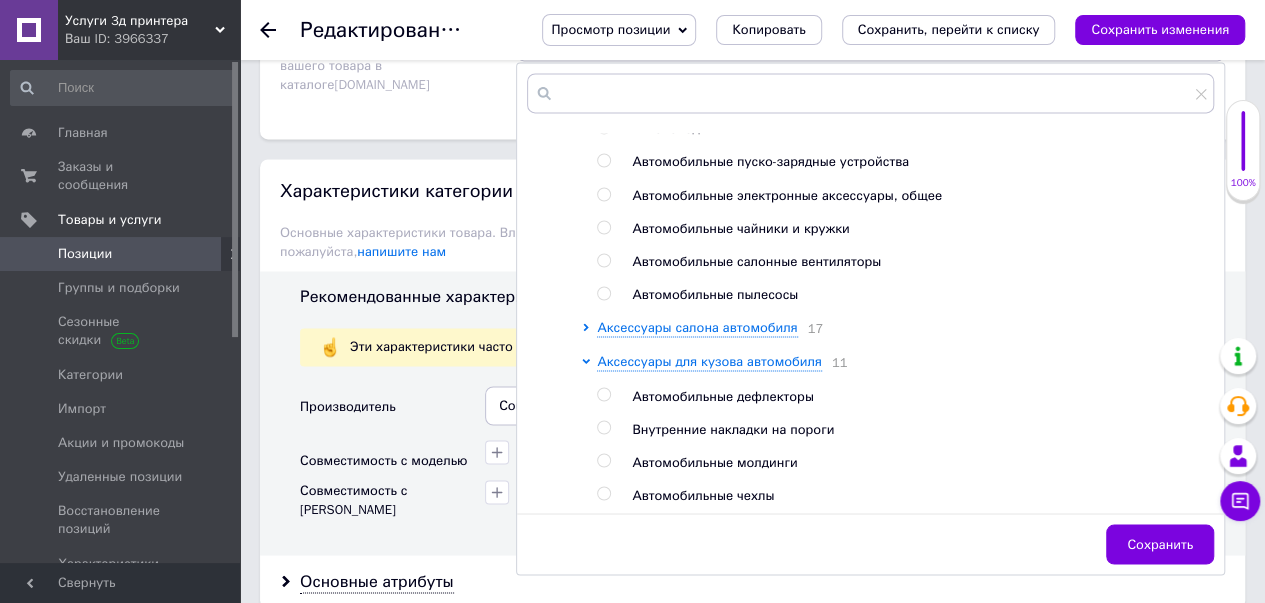scroll, scrollTop: 1300, scrollLeft: 0, axis: vertical 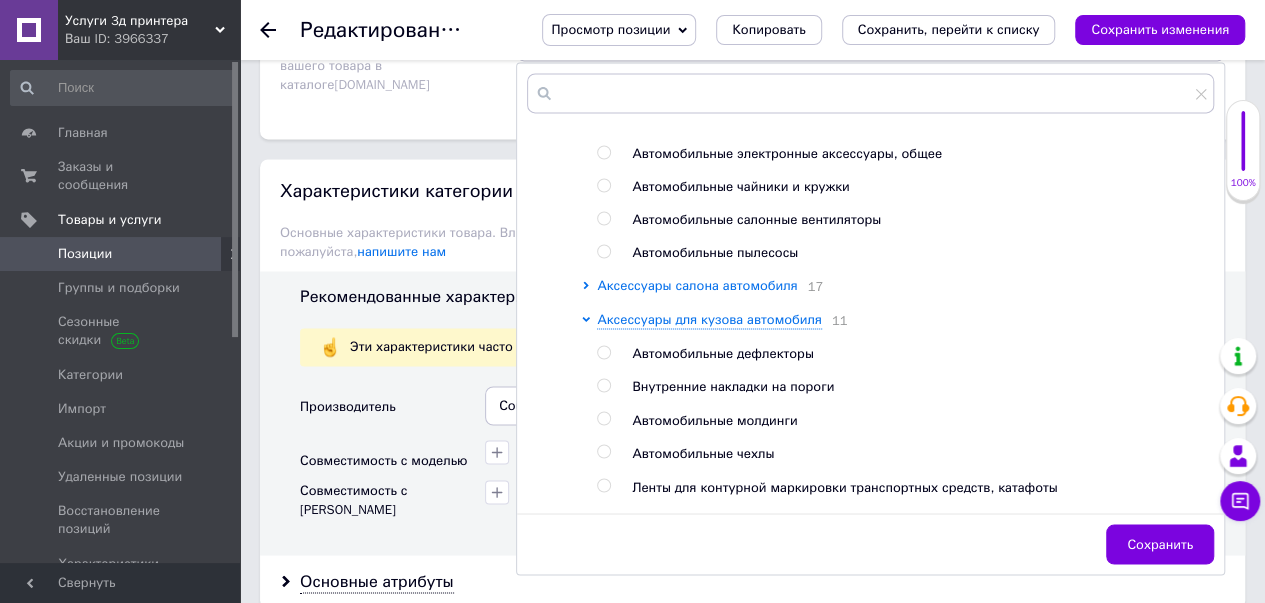 click on "Аксессуары салона автомобиля" at bounding box center [697, 285] 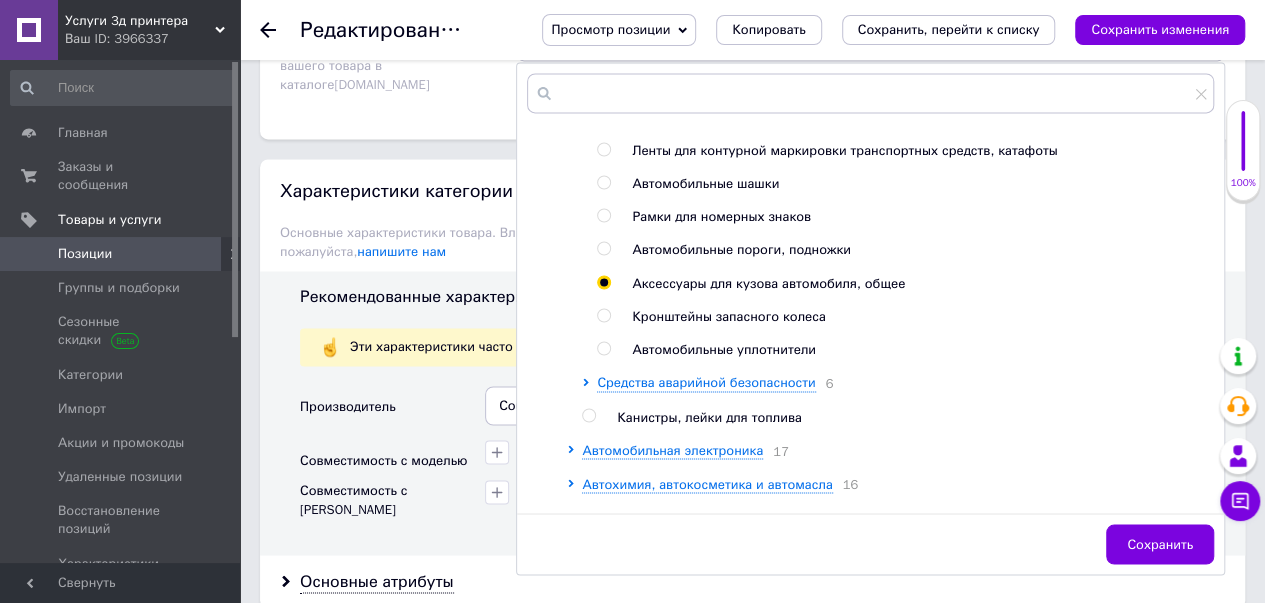 scroll, scrollTop: 2300, scrollLeft: 0, axis: vertical 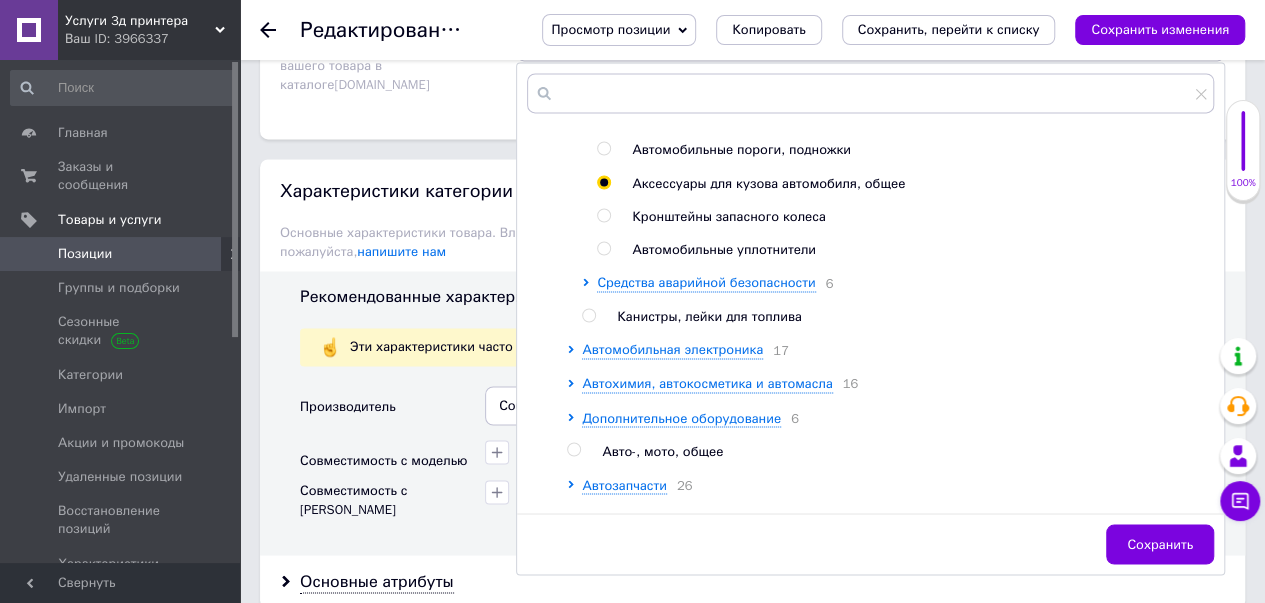 click on "Автомобильная электроника" at bounding box center (672, 349) 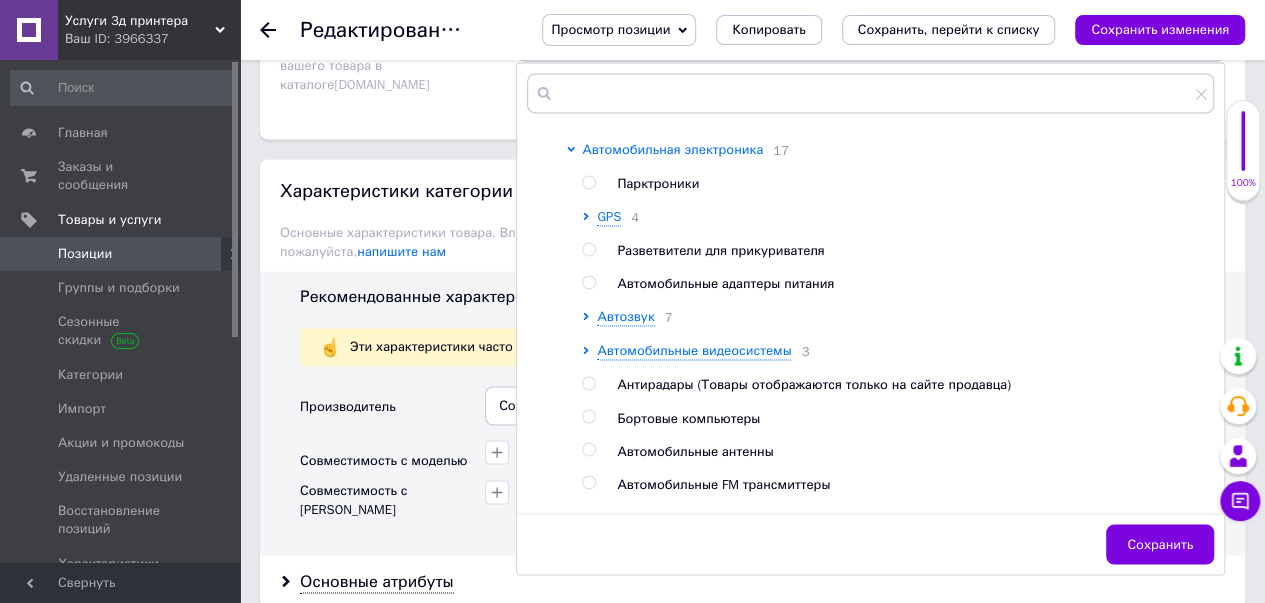 scroll, scrollTop: 2400, scrollLeft: 0, axis: vertical 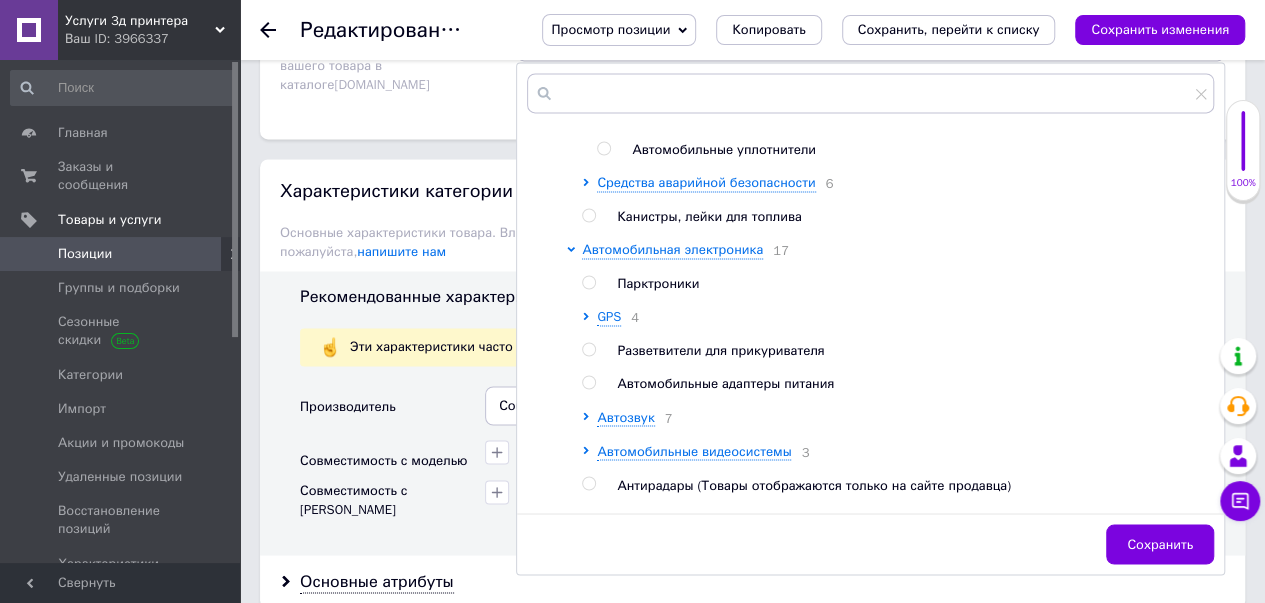 click at bounding box center (588, 282) 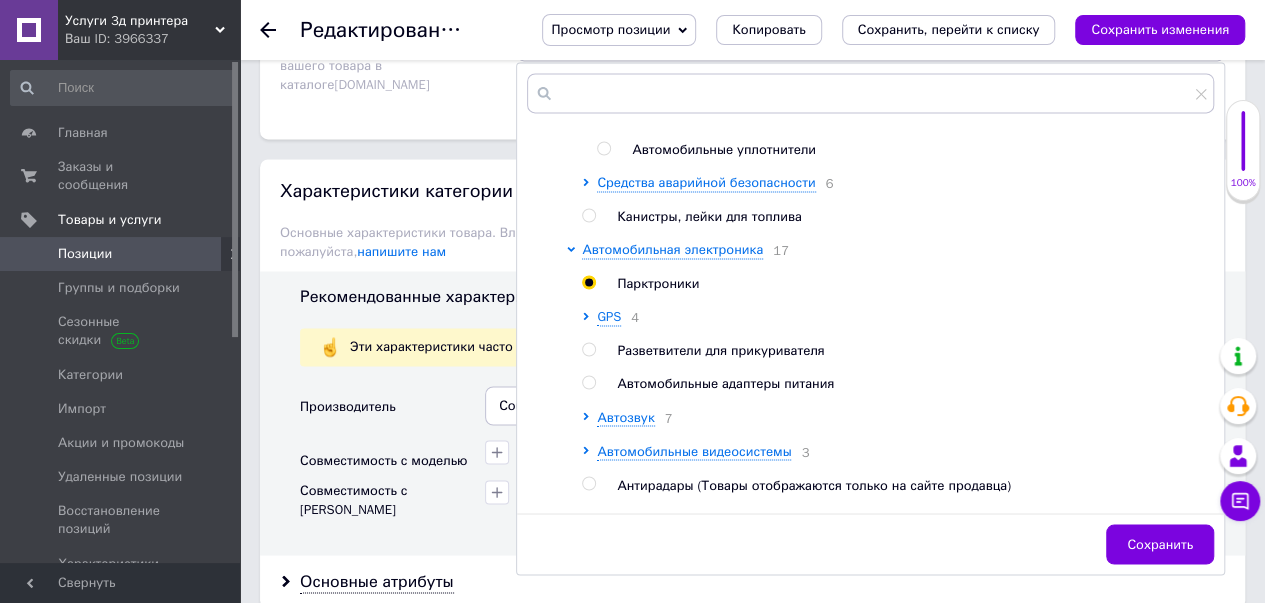 radio on "true" 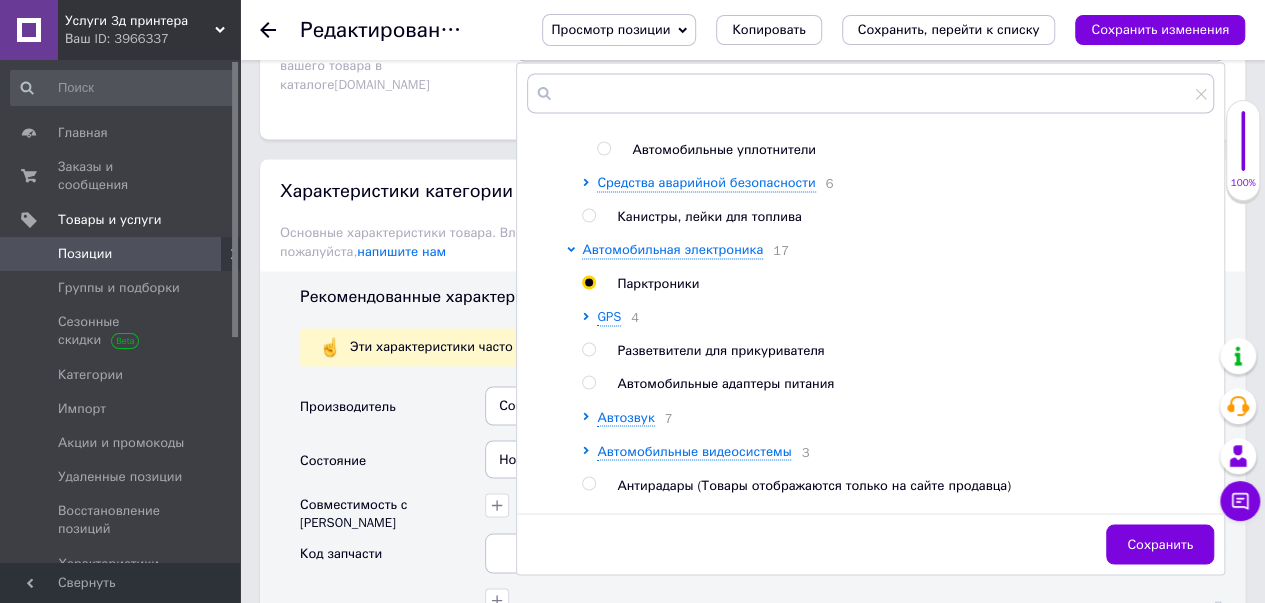 drag, startPoint x: 1143, startPoint y: 534, endPoint x: 1119, endPoint y: 523, distance: 26.400757 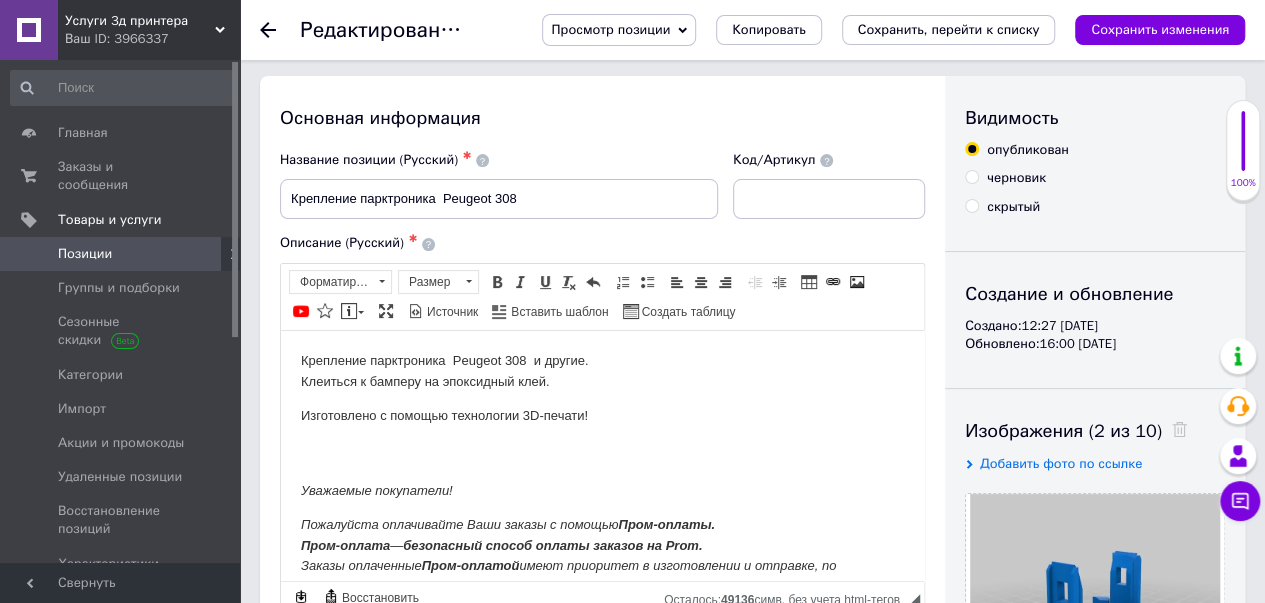 scroll, scrollTop: 0, scrollLeft: 0, axis: both 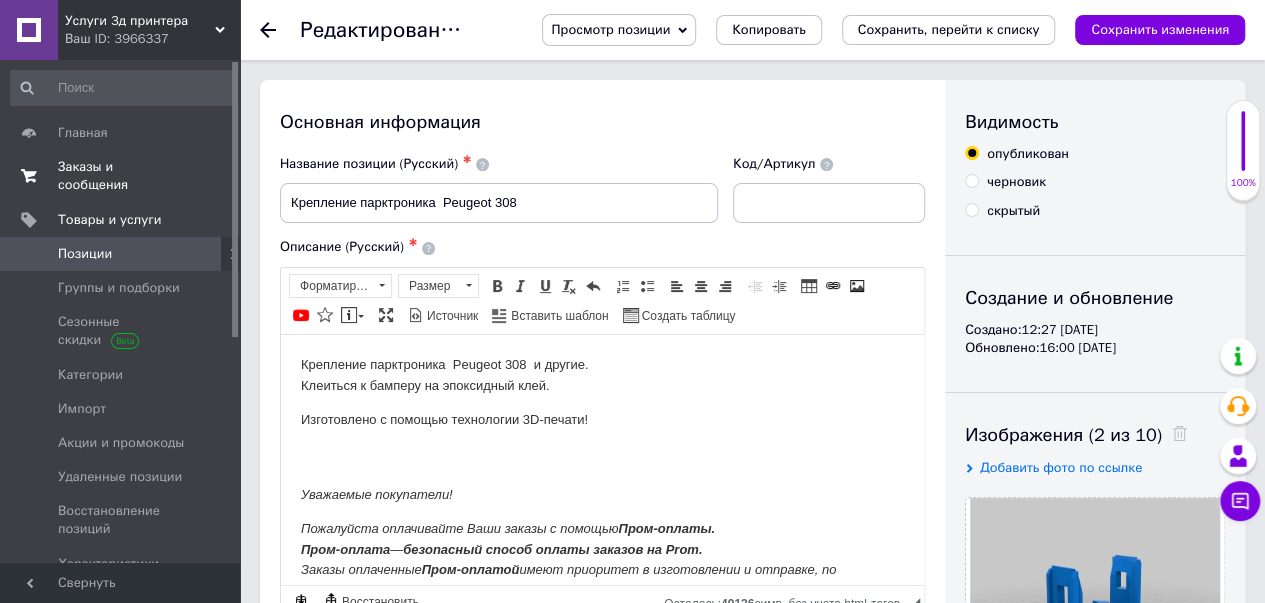 click on "Заказы и сообщения" at bounding box center (121, 176) 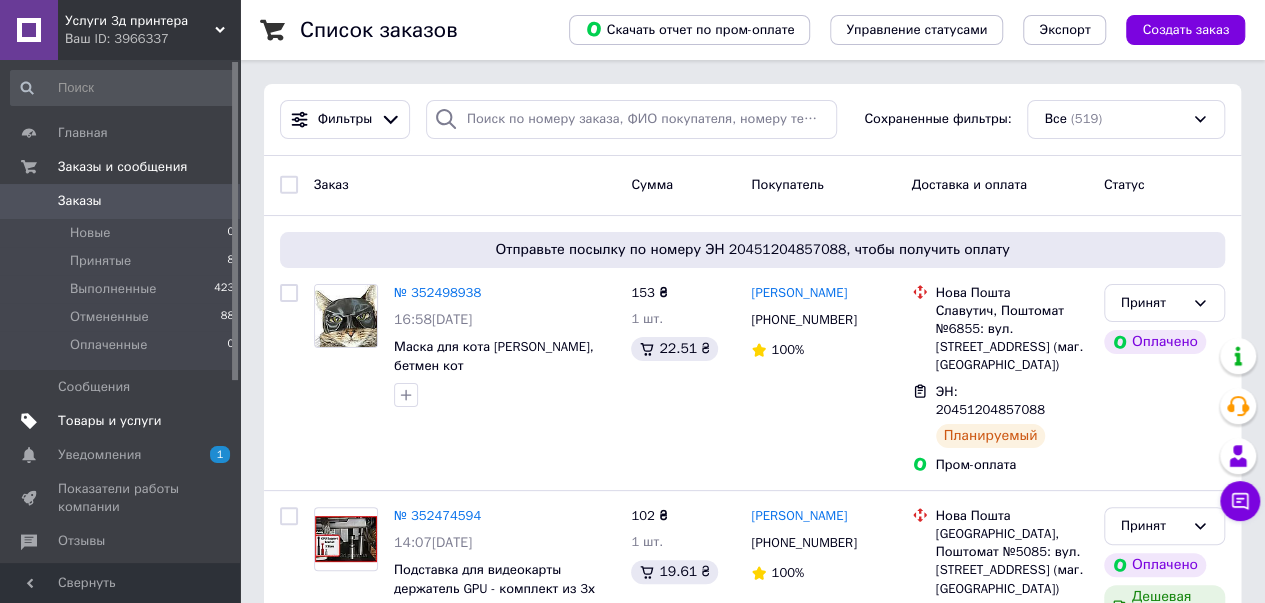 click on "Товары и услуги" at bounding box center [110, 421] 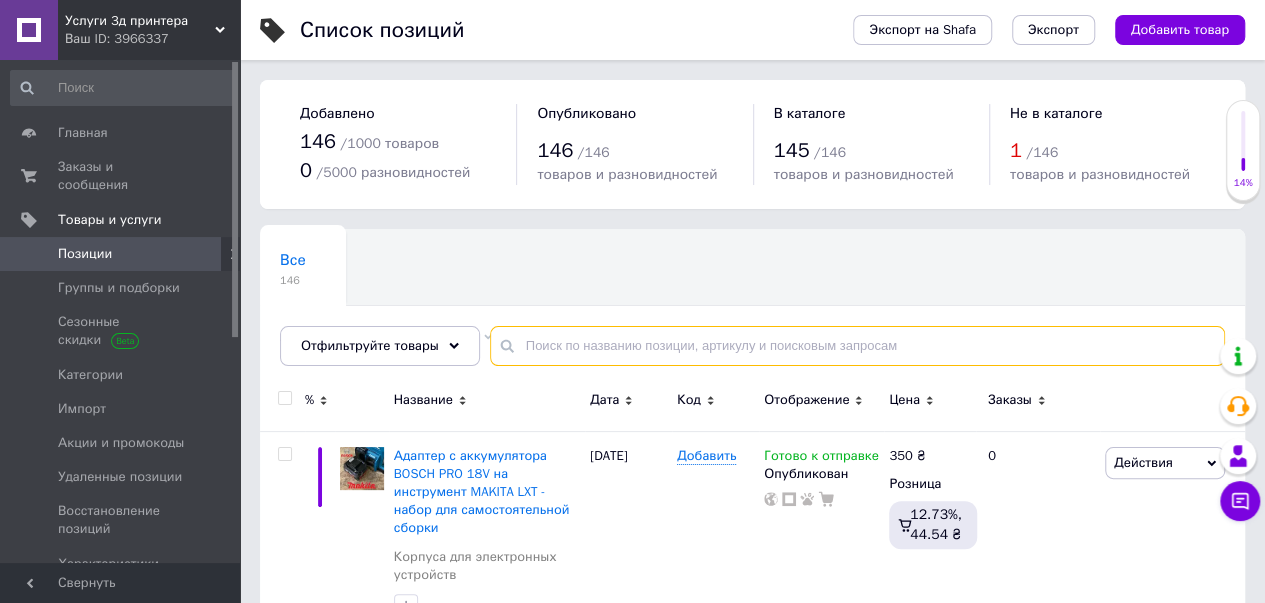 click at bounding box center (857, 346) 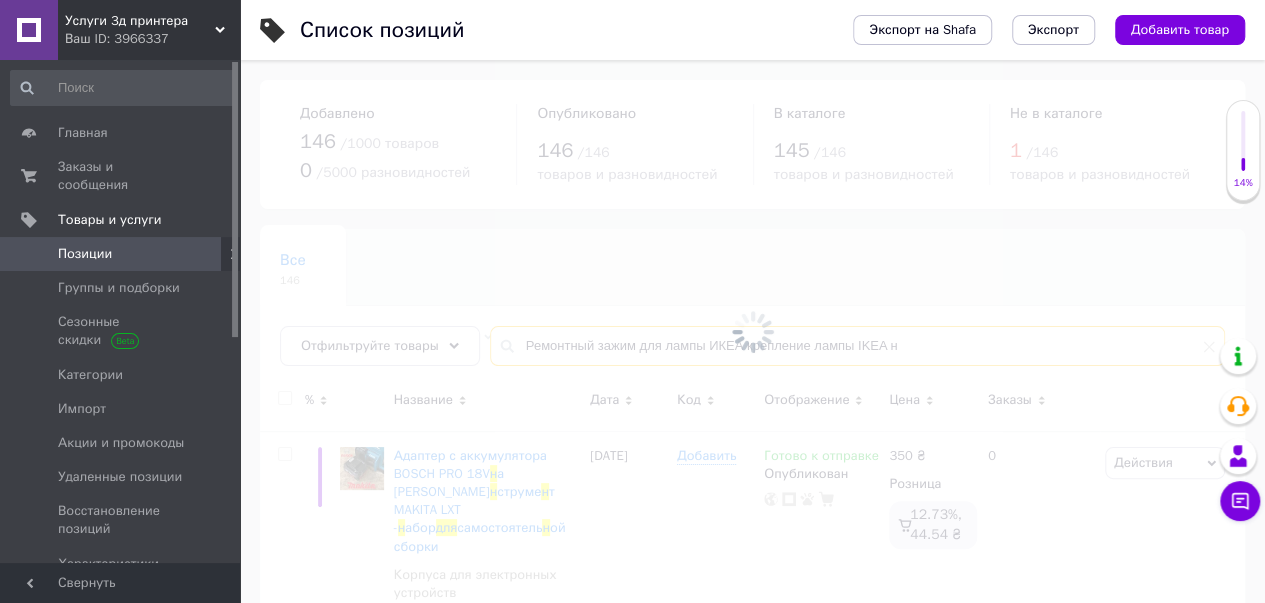 type on "Ремонтный зажим для лампы ИКЕА крепление лампы IKEA н" 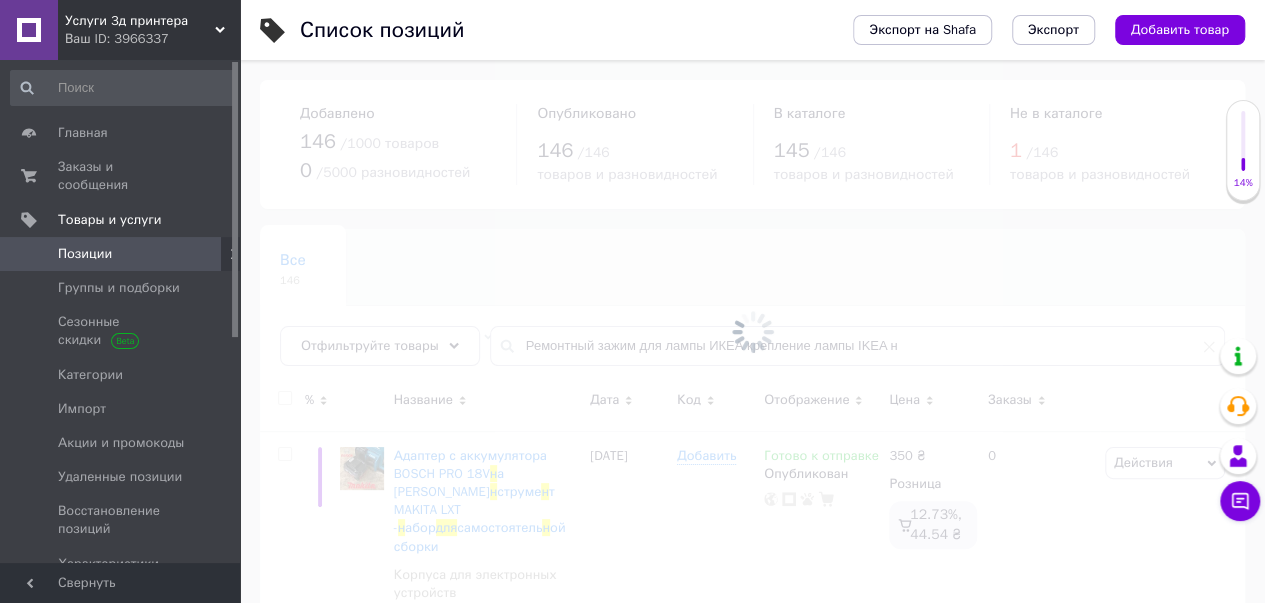 click at bounding box center [752, 331] 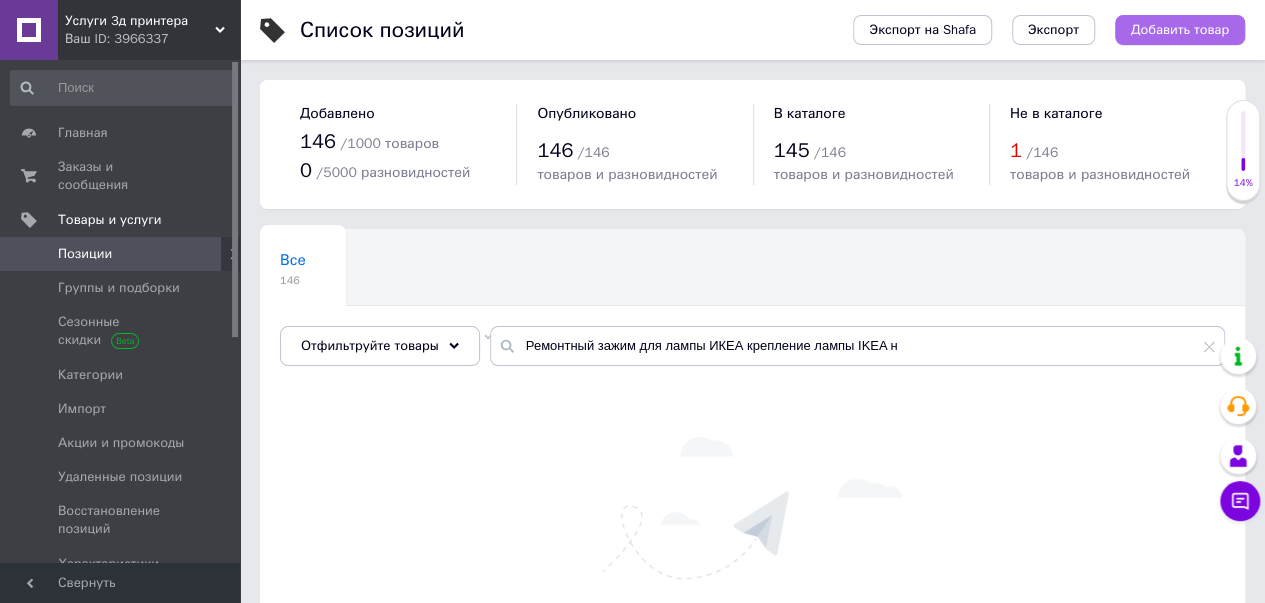 click on "Добавить товар" at bounding box center [1180, 30] 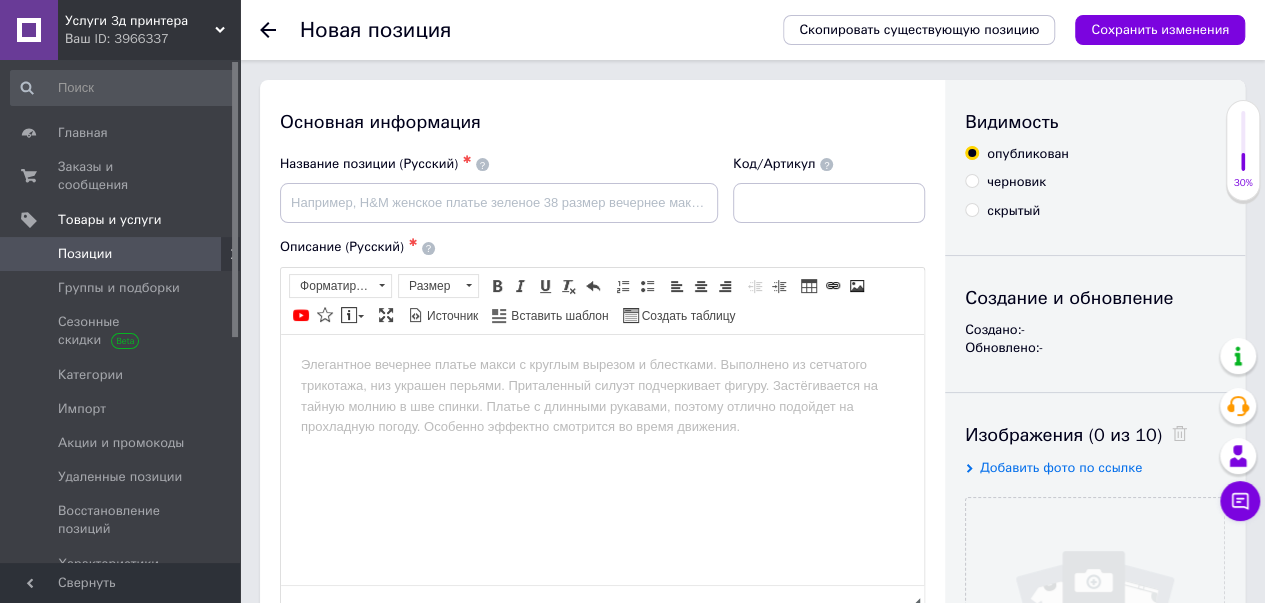 scroll, scrollTop: 0, scrollLeft: 0, axis: both 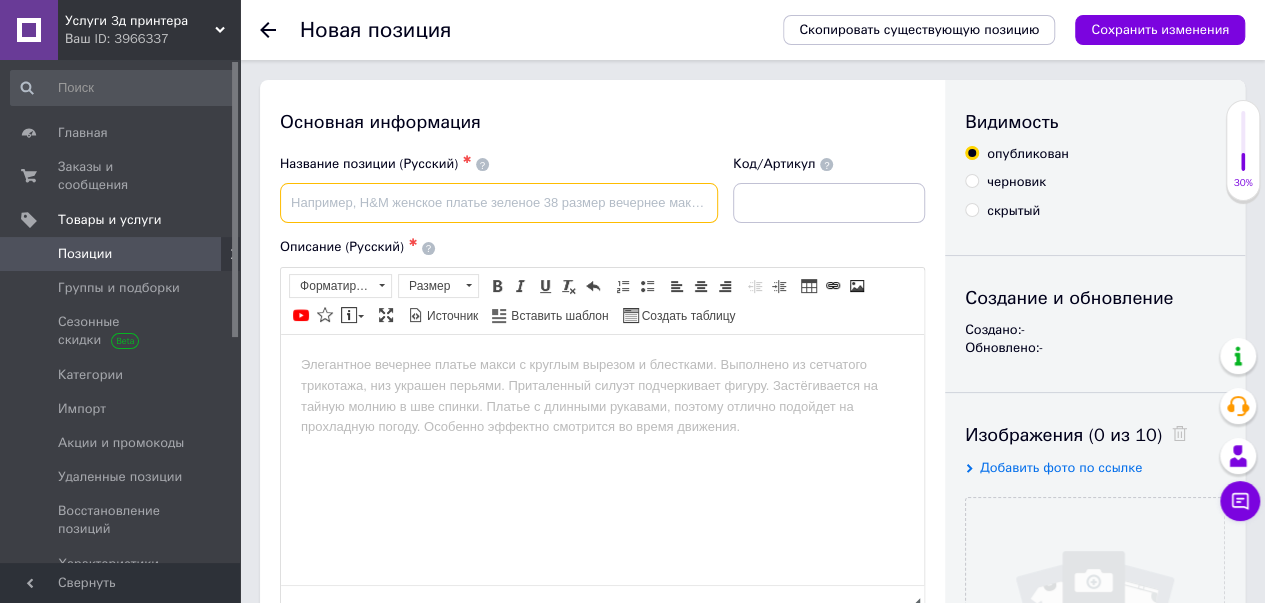 click at bounding box center (499, 203) 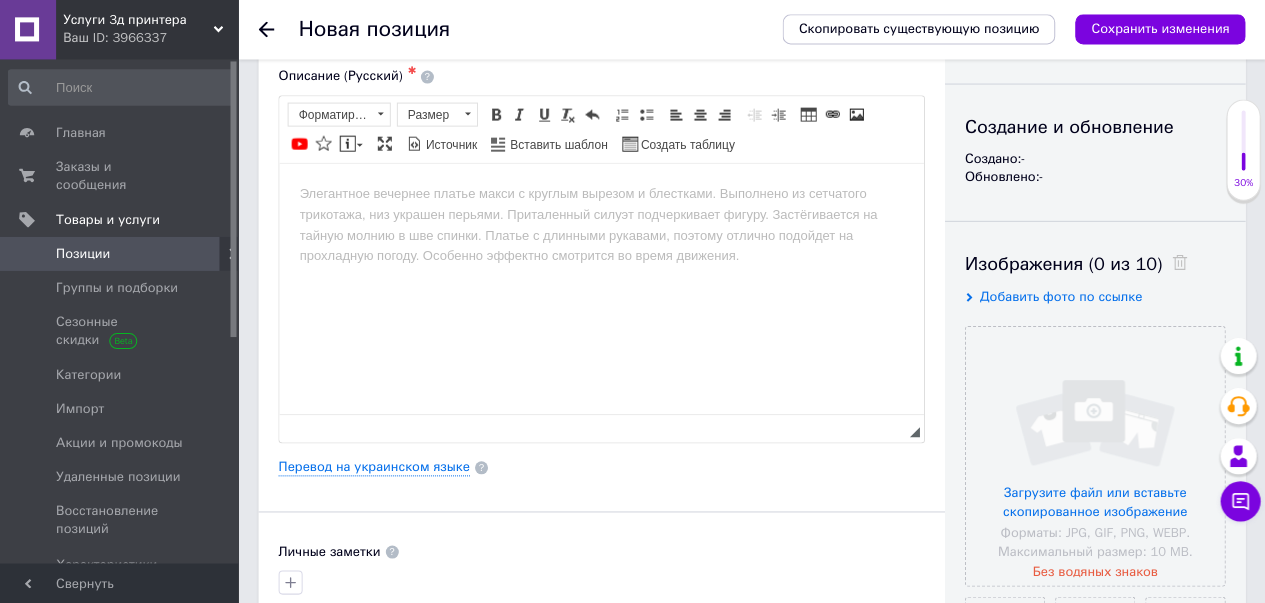 scroll, scrollTop: 171, scrollLeft: 0, axis: vertical 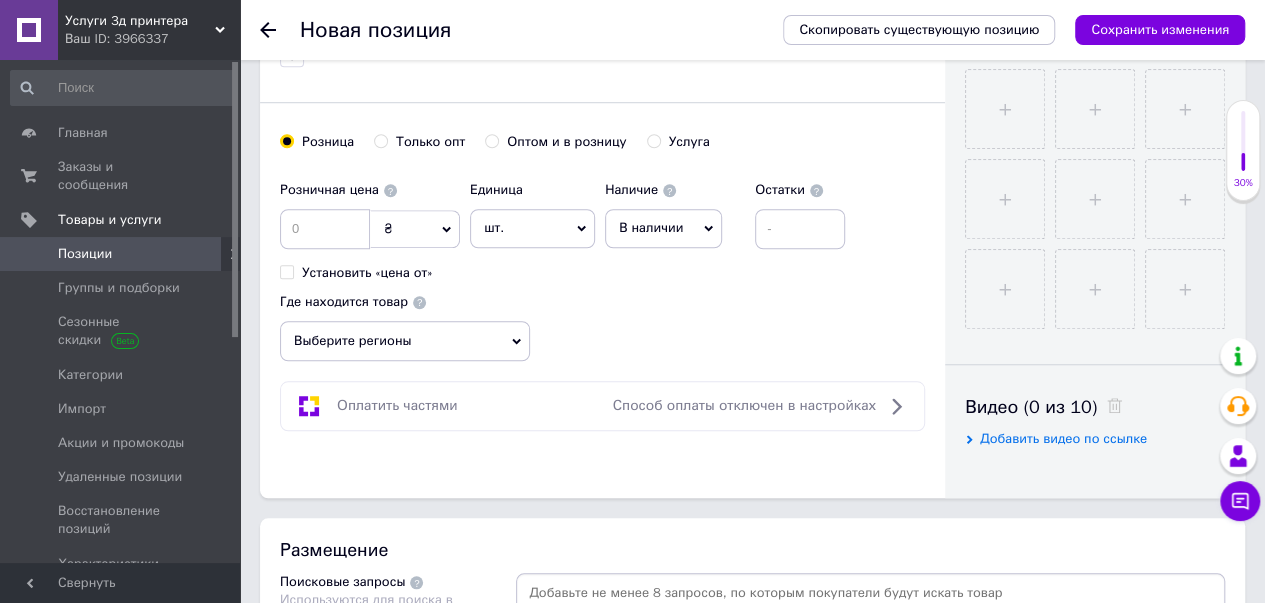 type on "Ремонтный зажим для лампы ИКЕА крепление лампы IKEA на стену" 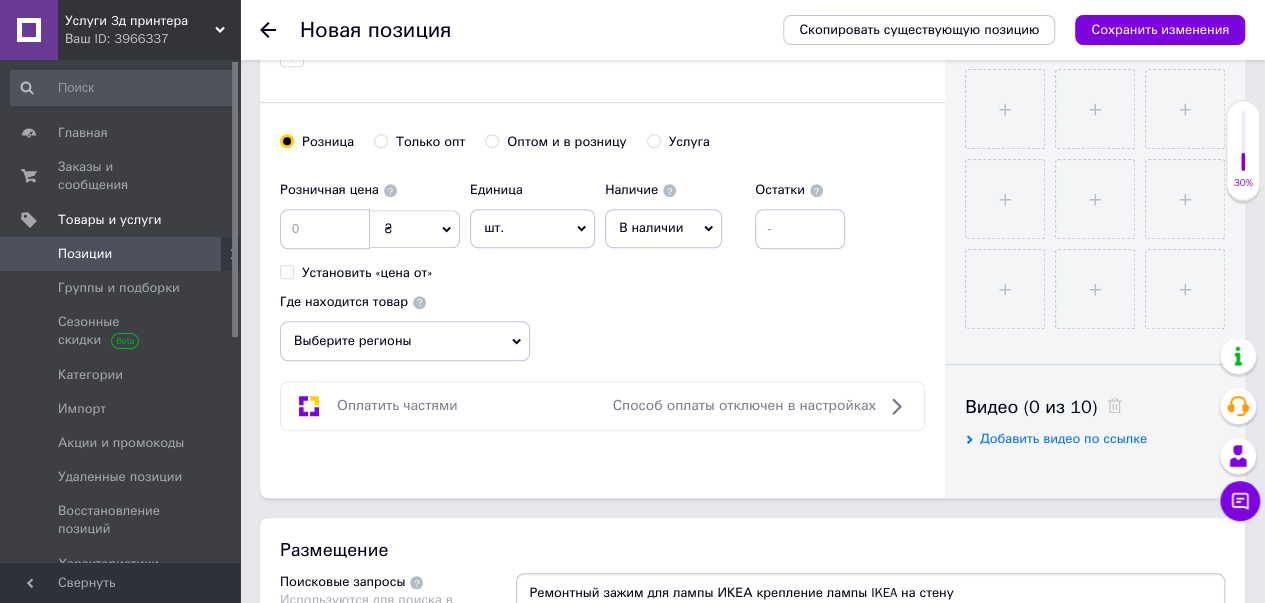 type on "Ремонтный зажим для лампы ИКЕА крепление лампы IKEA на стену" 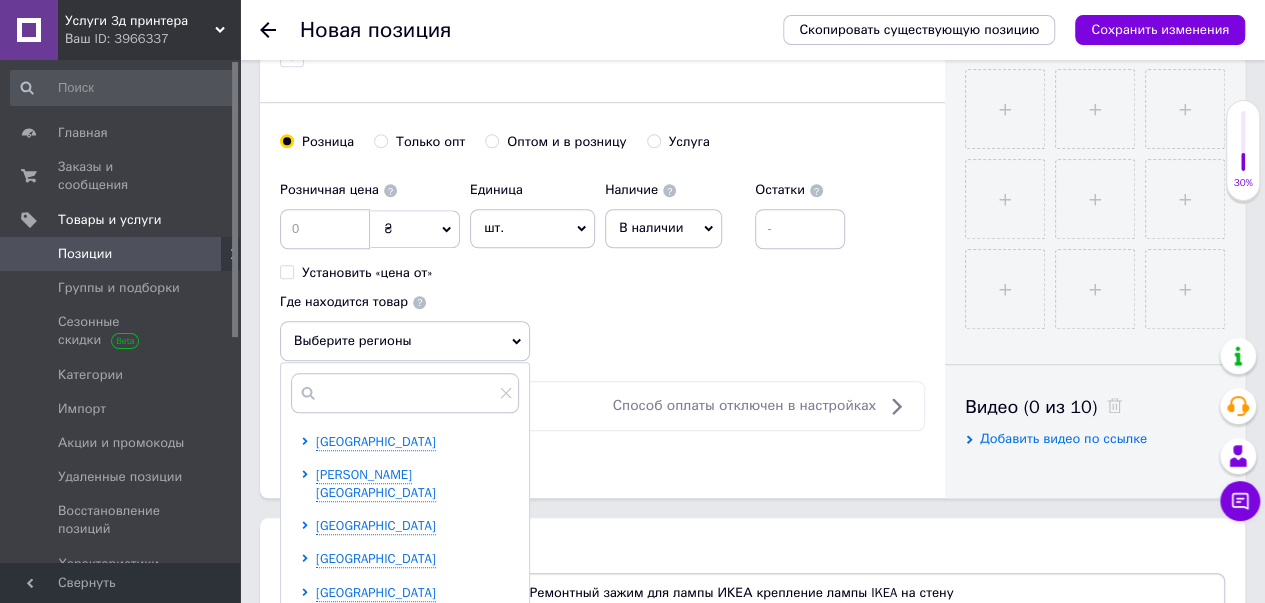 drag, startPoint x: 519, startPoint y: 558, endPoint x: 532, endPoint y: 514, distance: 45.88028 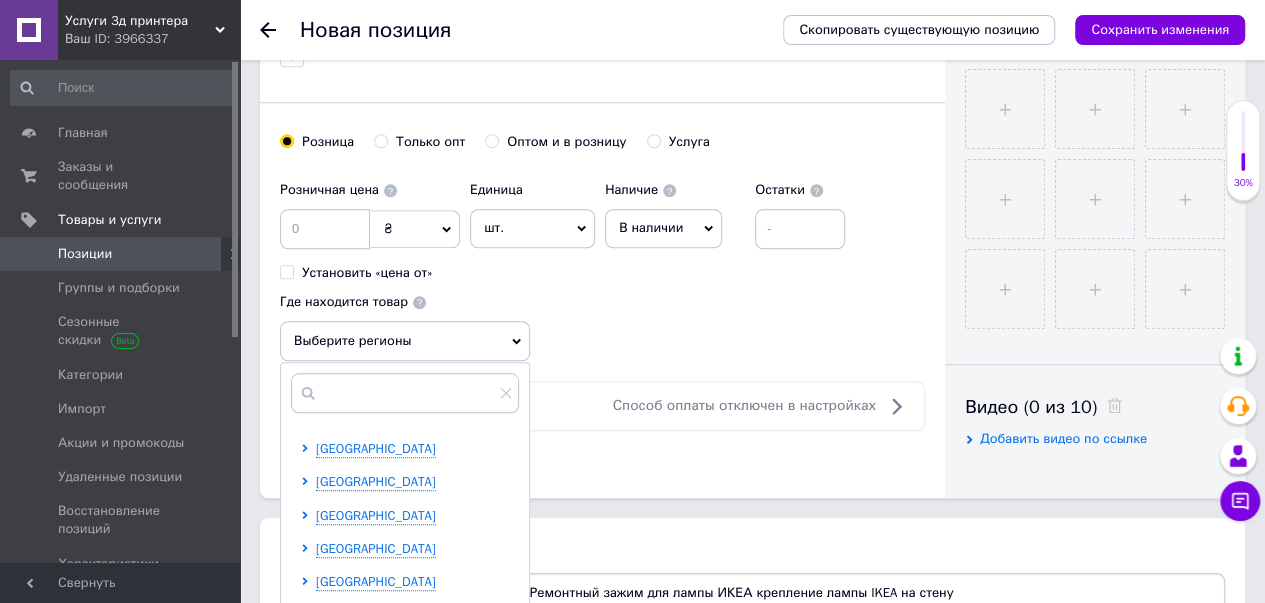 scroll, scrollTop: 138, scrollLeft: 0, axis: vertical 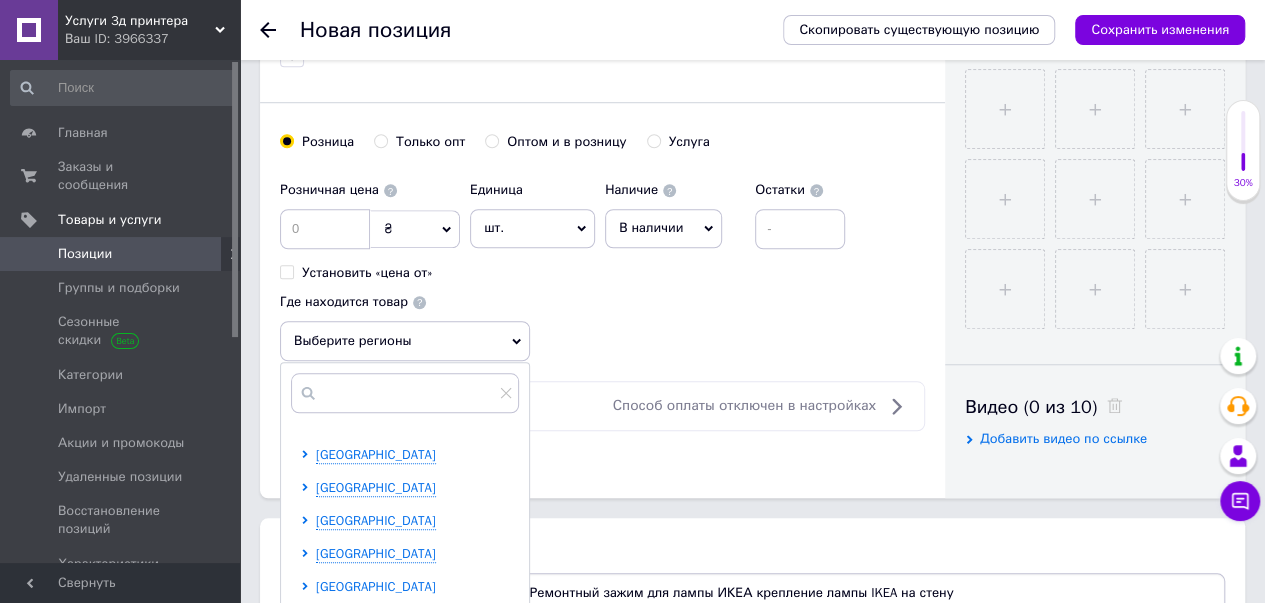 click on "[GEOGRAPHIC_DATA]" at bounding box center [376, 586] 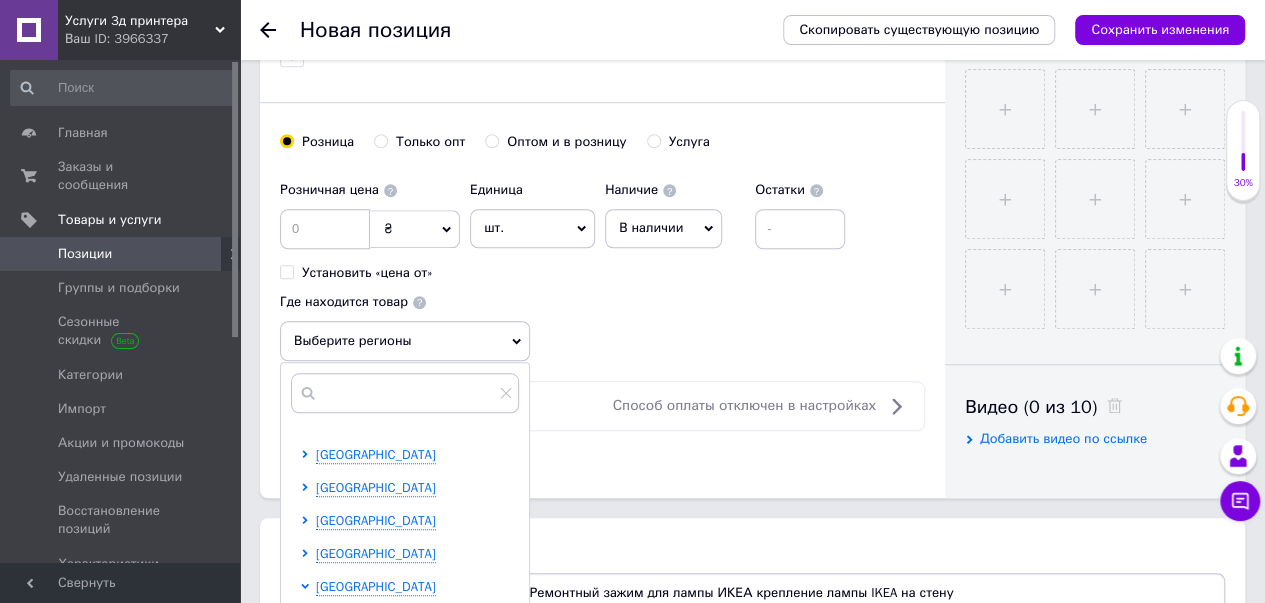 click at bounding box center (322, 619) 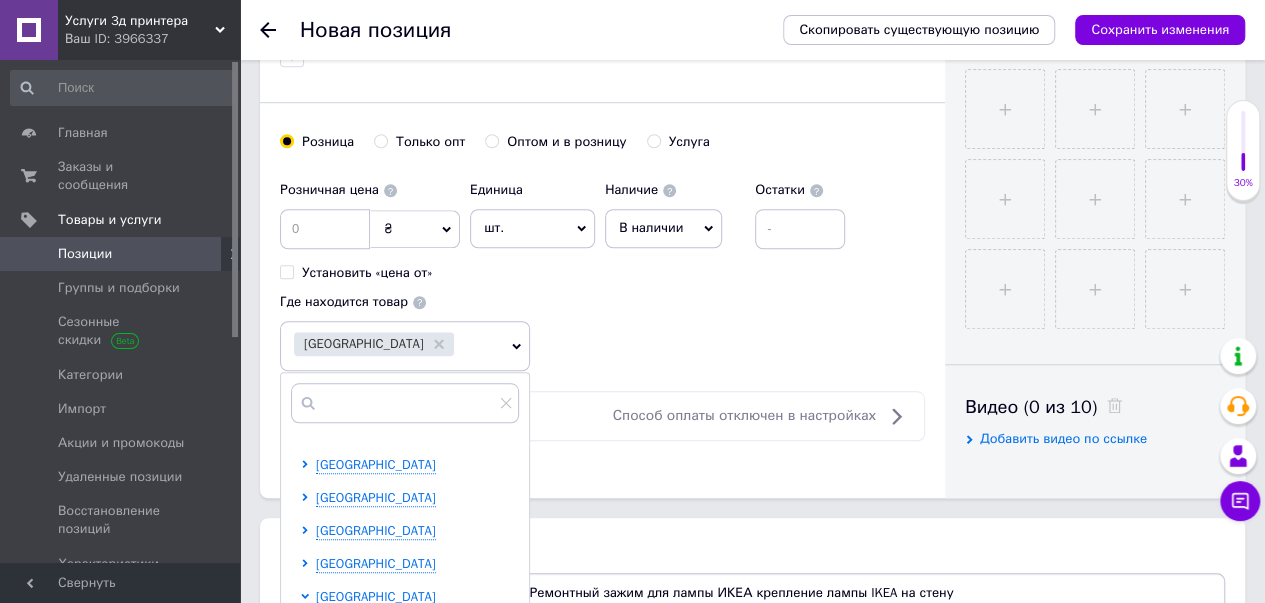 drag, startPoint x: 521, startPoint y: 444, endPoint x: 525, endPoint y: 468, distance: 24.33105 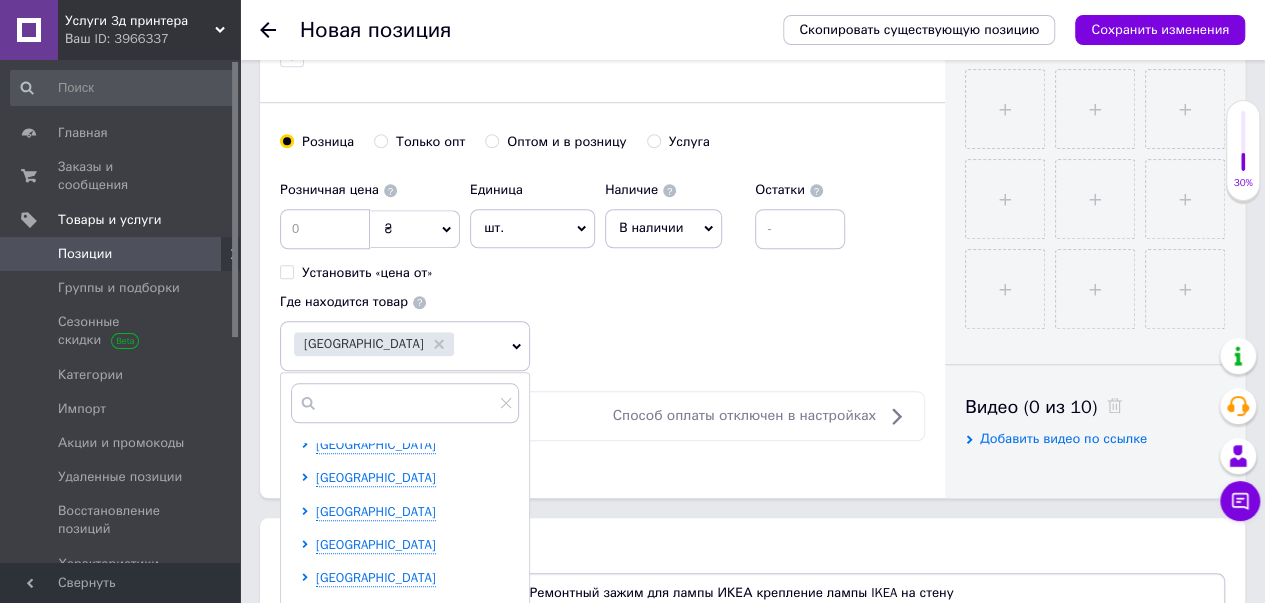 scroll, scrollTop: 99, scrollLeft: 0, axis: vertical 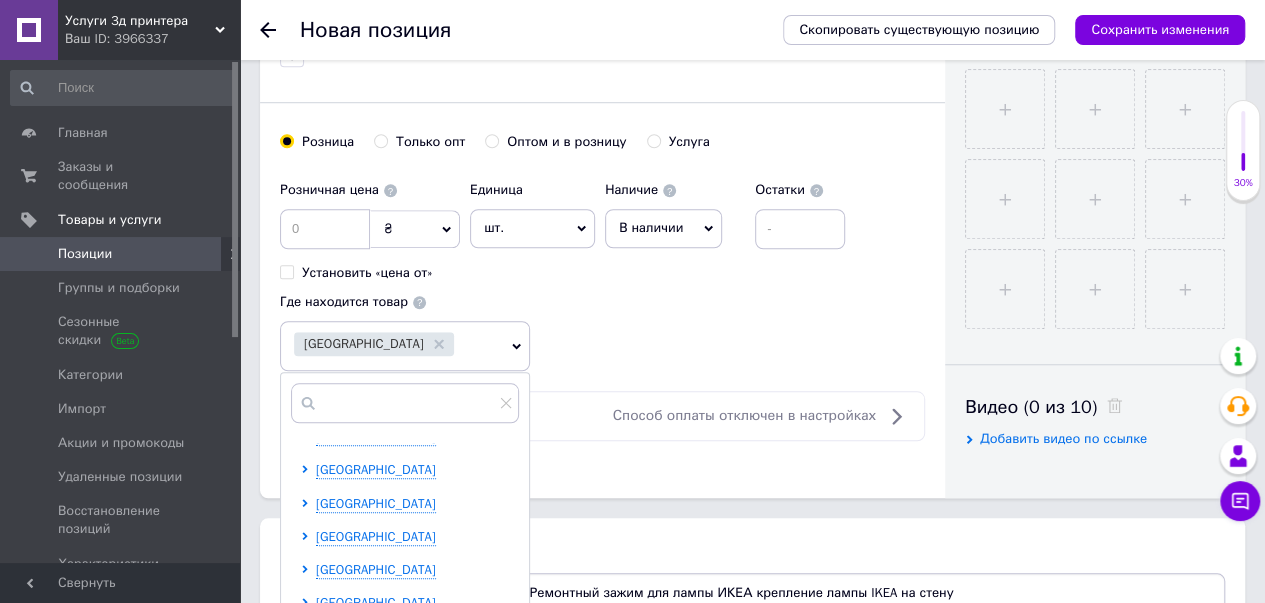 click on "[GEOGRAPHIC_DATA] [PERSON_NAME][GEOGRAPHIC_DATA] [GEOGRAPHIC_DATA] [GEOGRAPHIC_DATA] [GEOGRAPHIC_DATA] [GEOGRAPHIC_DATA] [GEOGRAPHIC_DATA] [GEOGRAPHIC_DATA] [GEOGRAPHIC_DATA] [GEOGRAPHIC_DATA] [GEOGRAPHIC_DATA] [GEOGRAPHIC_DATA] [GEOGRAPHIC_DATA] [GEOGRAPHIC_DATA] Бровары [GEOGRAPHIC_DATA] [GEOGRAPHIC_DATA] [GEOGRAPHIC_DATA] [GEOGRAPHIC_DATA] [GEOGRAPHIC_DATA] [PERSON_NAME][GEOGRAPHIC_DATA] [GEOGRAPHIC_DATA]  [GEOGRAPHIC_DATA] [GEOGRAPHIC_DATA] [GEOGRAPHIC_DATA] [GEOGRAPHIC_DATA][PERSON_NAME] [PERSON_NAME] [GEOGRAPHIC_DATA] [PERSON_NAME][GEOGRAPHIC_DATA] [GEOGRAPHIC_DATA] [PERSON_NAME][GEOGRAPHIC_DATA] [GEOGRAPHIC_DATA] [GEOGRAPHIC_DATA] [GEOGRAPHIC_DATA] [GEOGRAPHIC_DATA]" at bounding box center (404, 628) 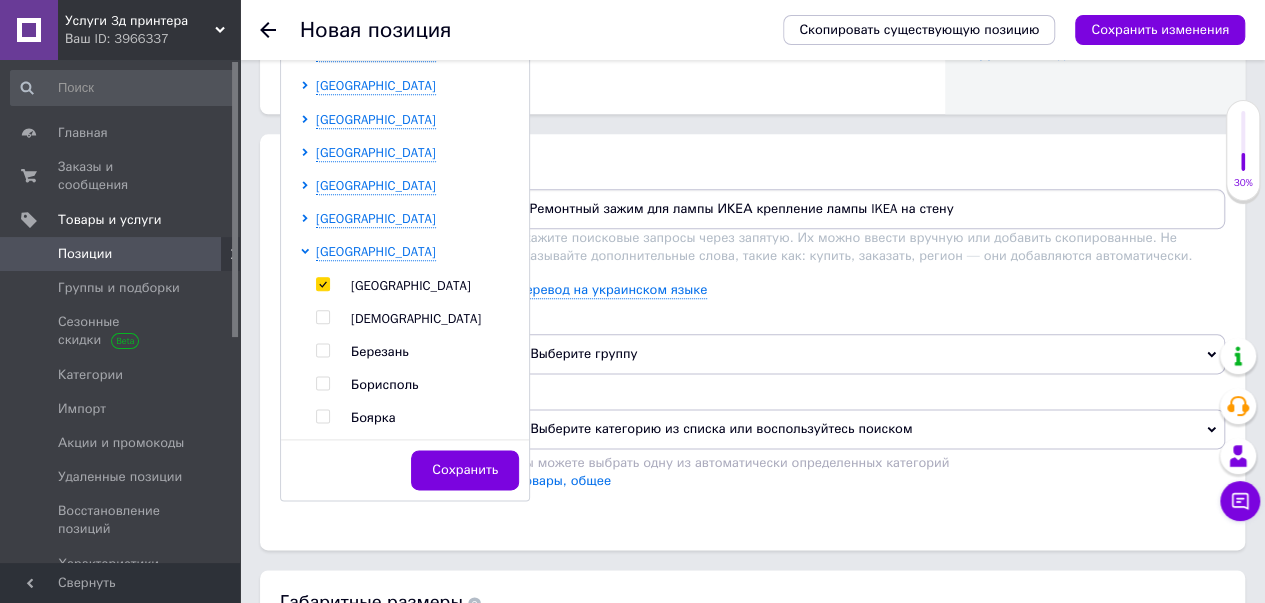scroll, scrollTop: 1098, scrollLeft: 0, axis: vertical 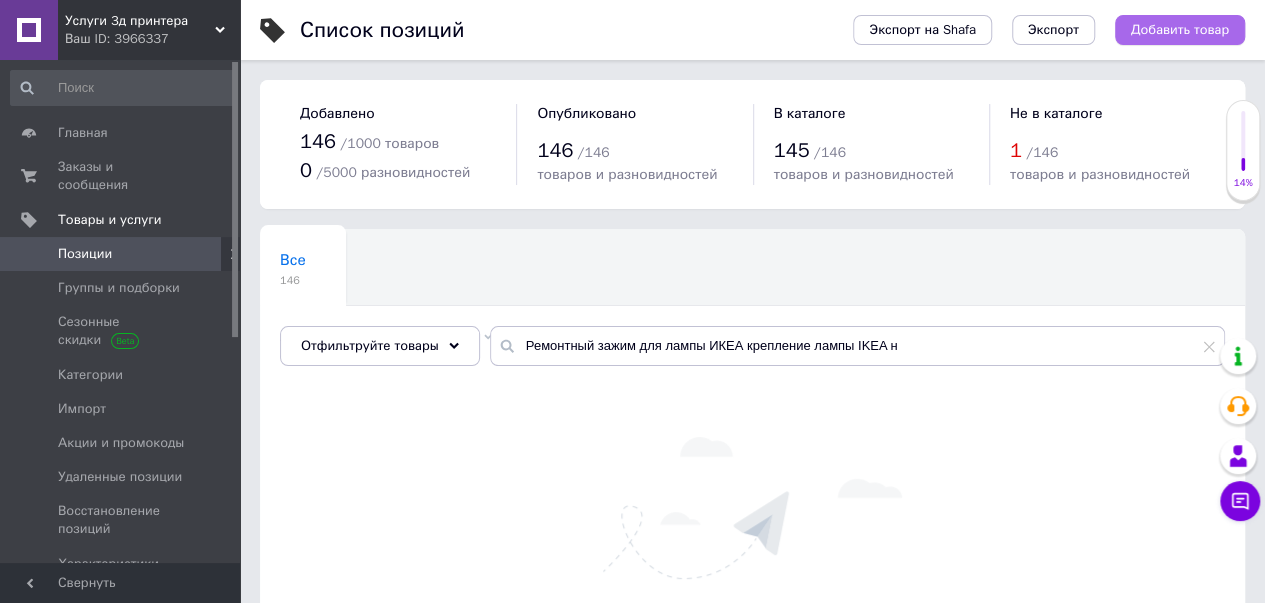 click on "Добавить товар" at bounding box center [1180, 30] 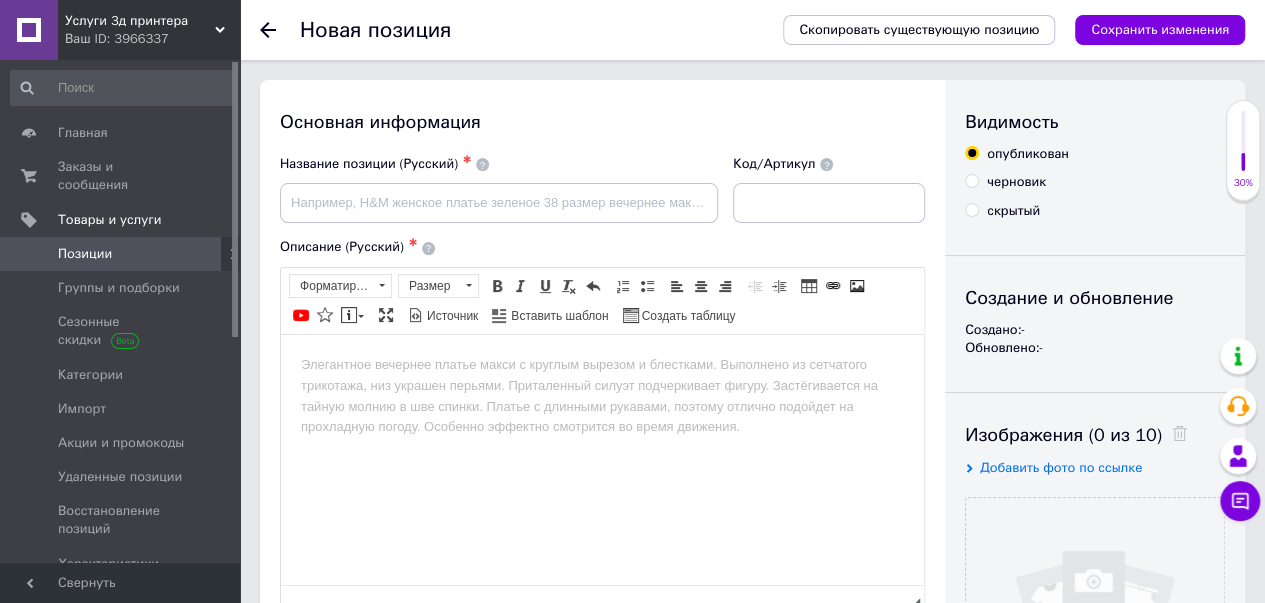 scroll, scrollTop: 0, scrollLeft: 0, axis: both 